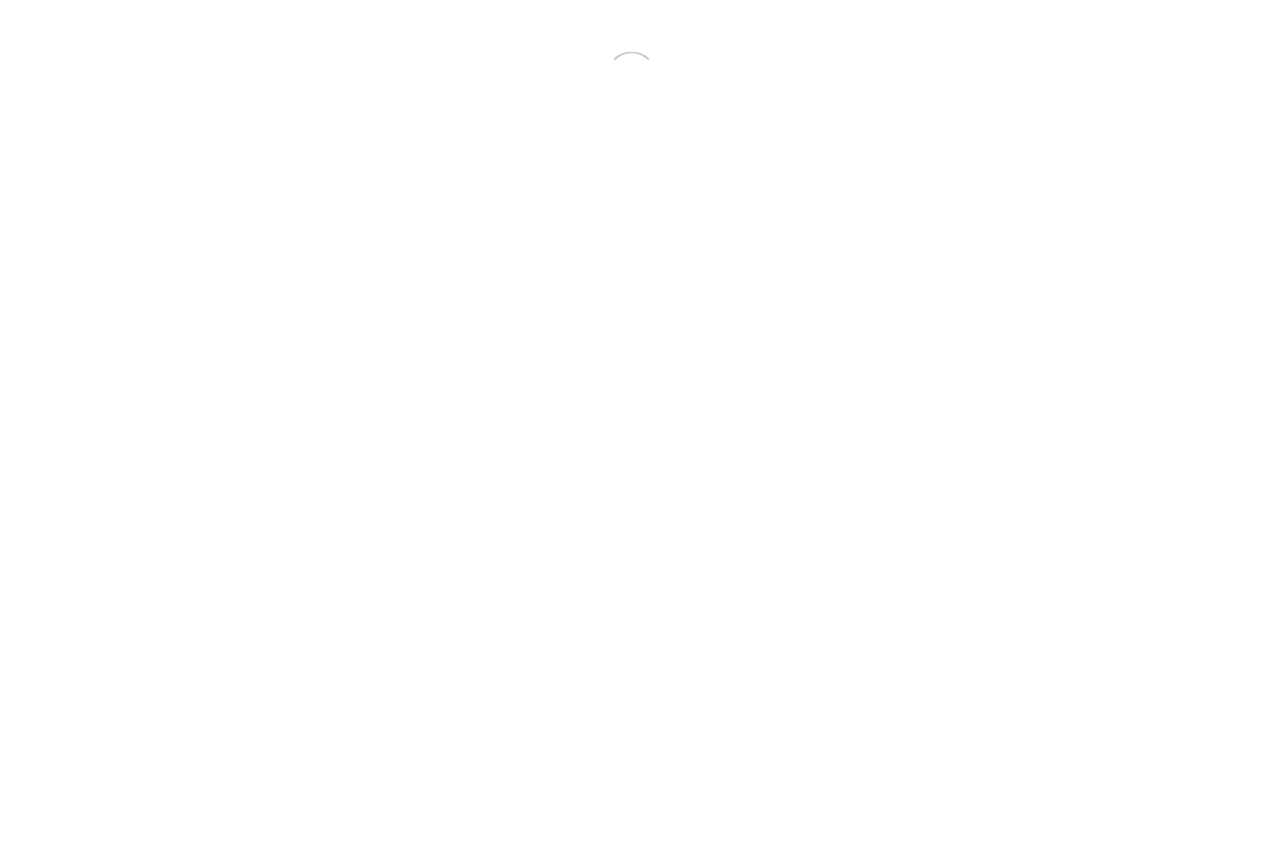 scroll, scrollTop: 0, scrollLeft: 0, axis: both 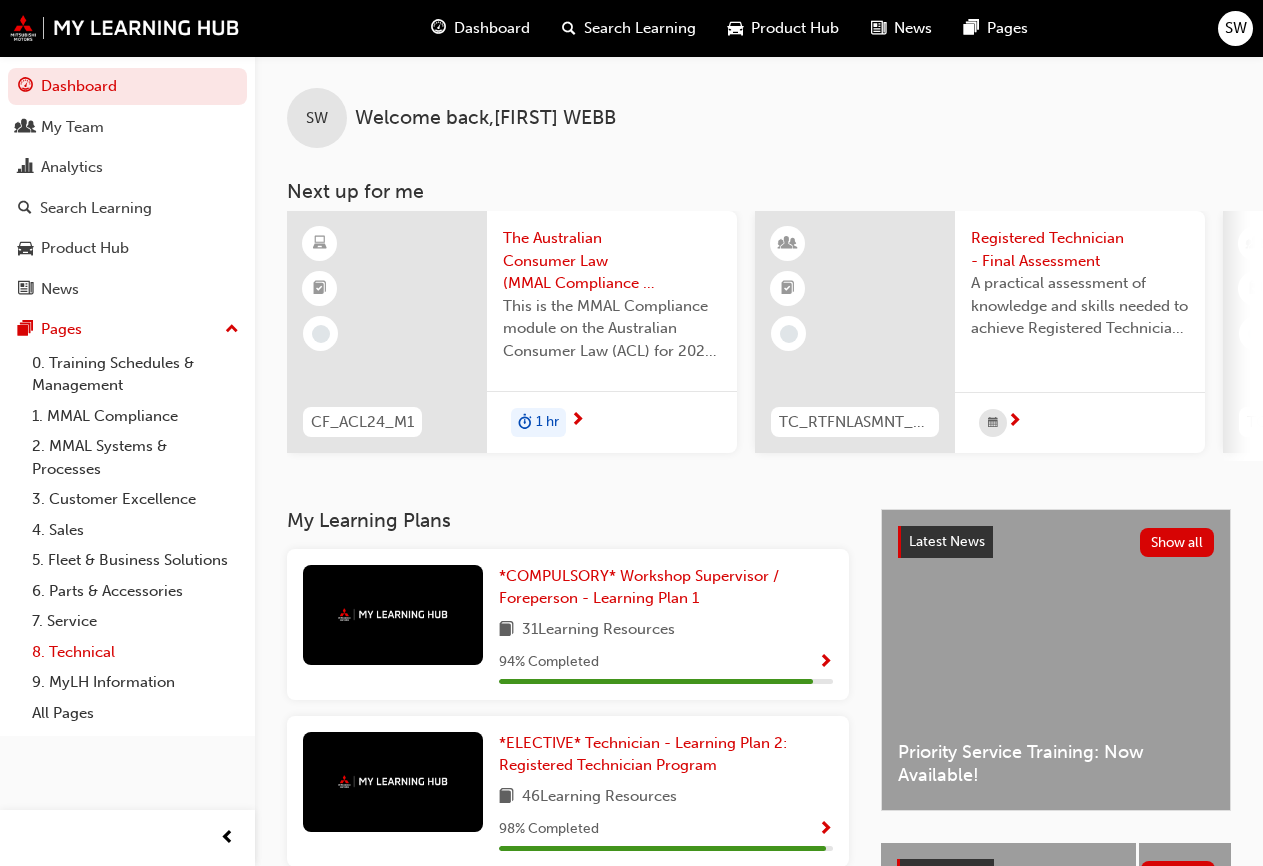 click on "8. Technical" at bounding box center [135, 652] 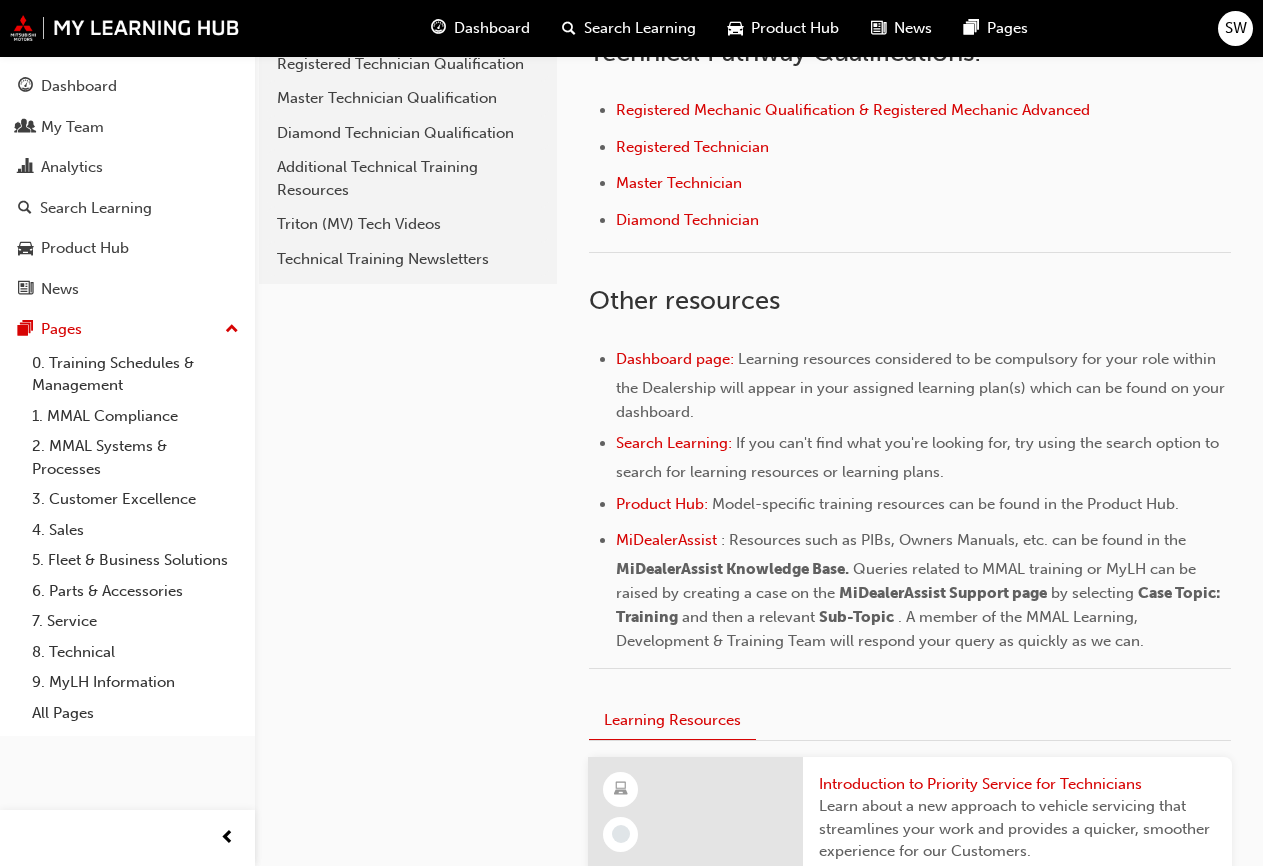 scroll, scrollTop: 534, scrollLeft: 0, axis: vertical 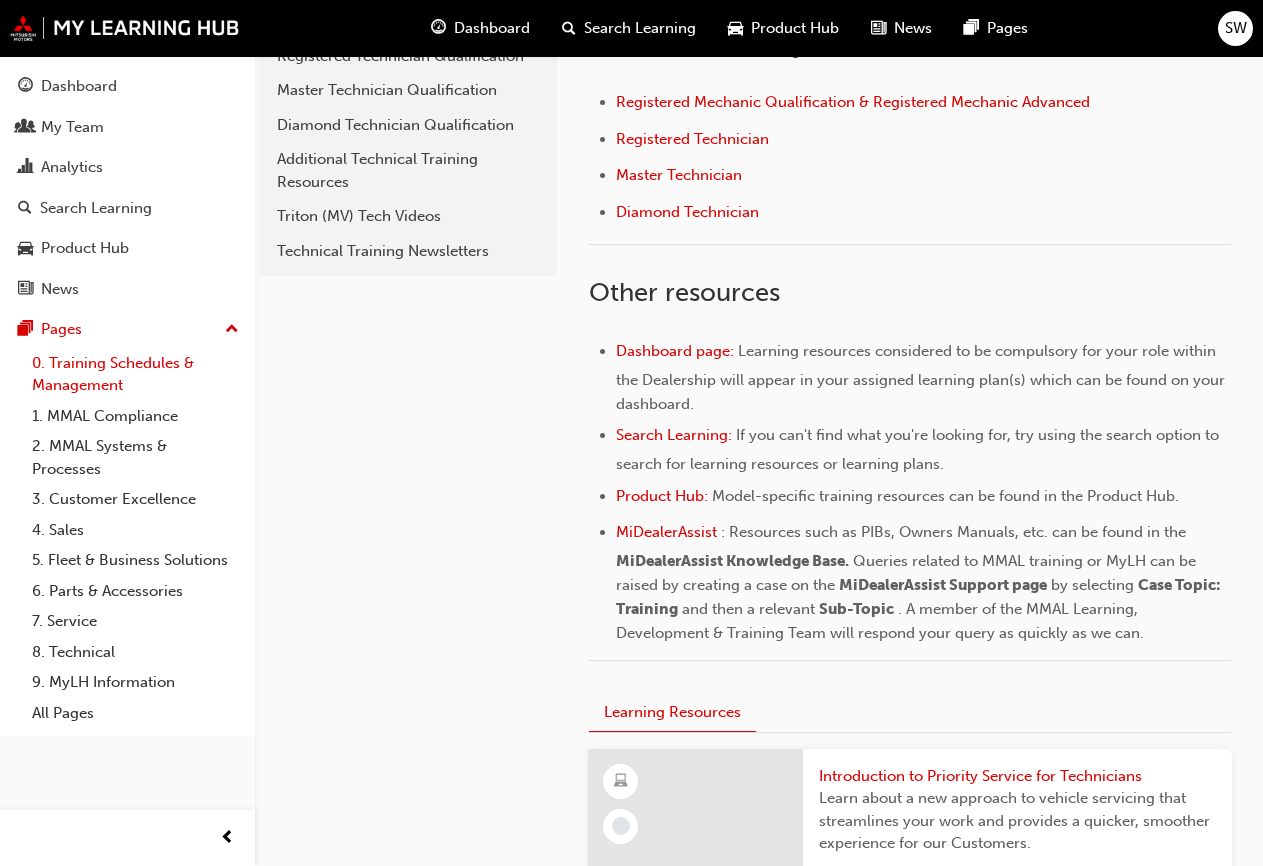 click on "0. Training Schedules & Management" at bounding box center (135, 374) 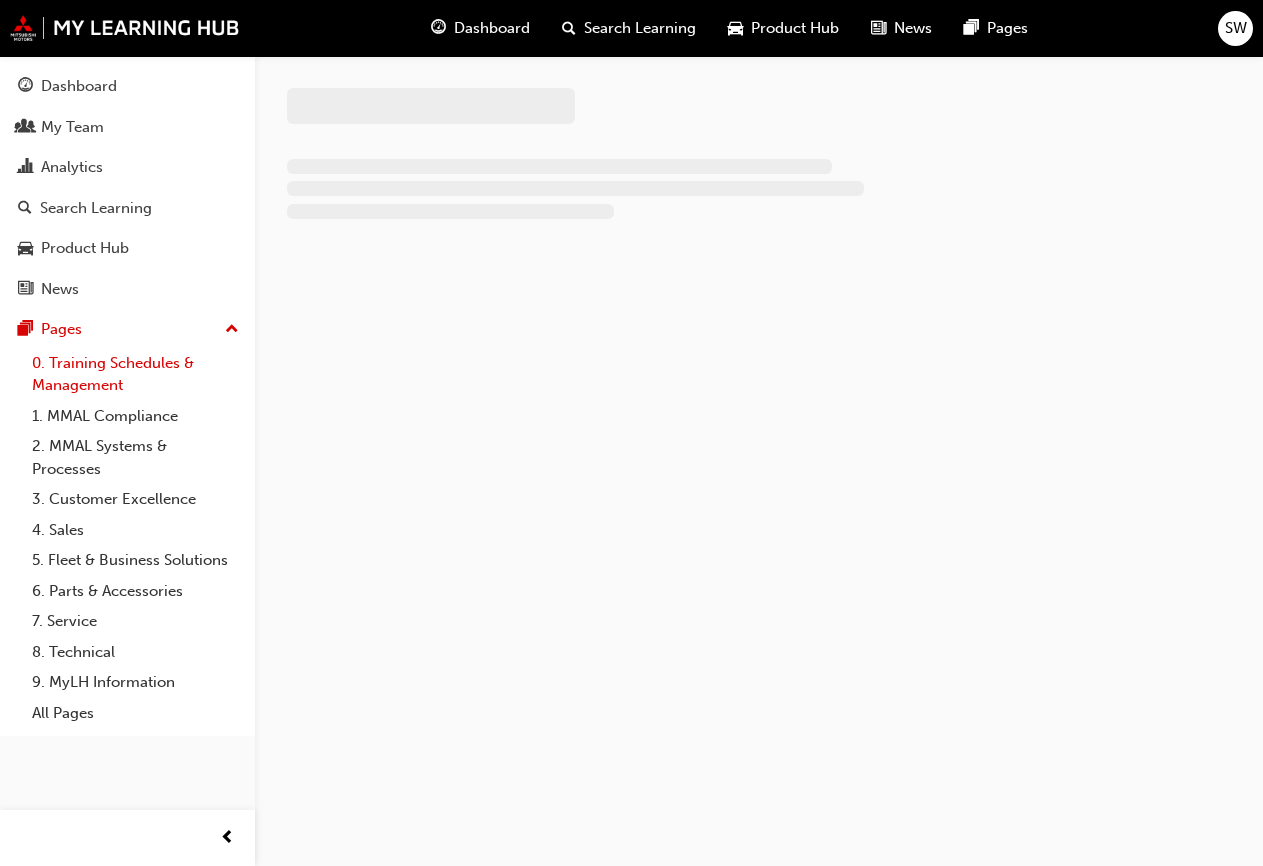 scroll, scrollTop: 0, scrollLeft: 0, axis: both 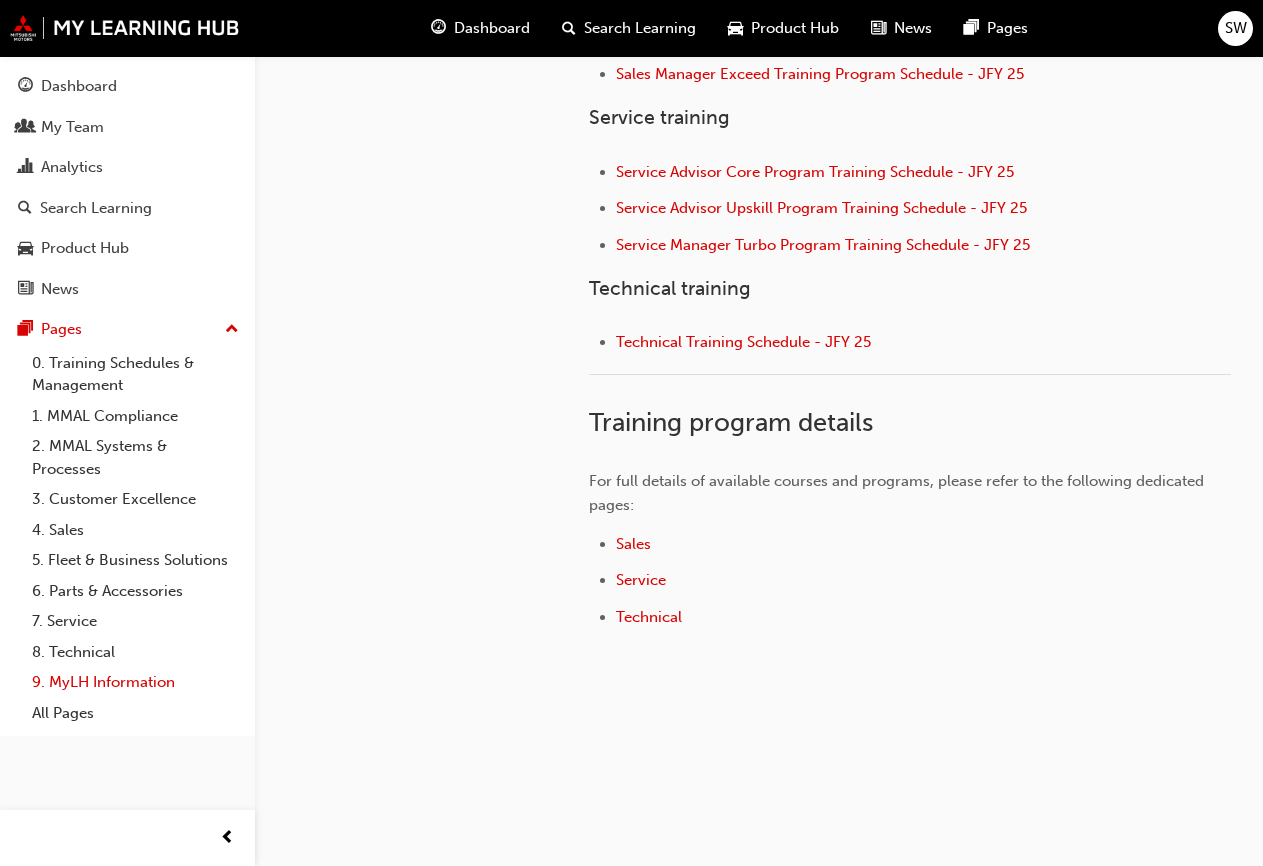 click on "9. MyLH Information" at bounding box center [135, 682] 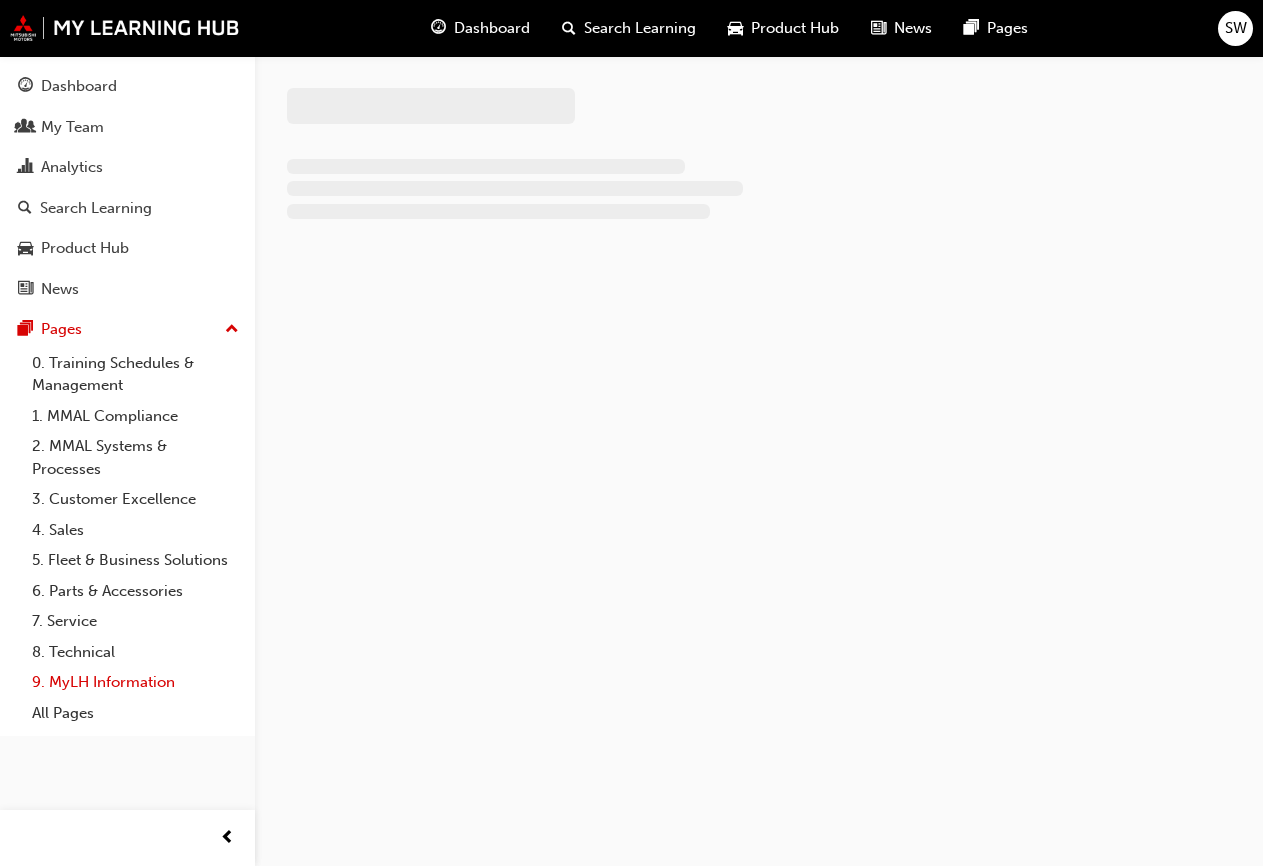 scroll, scrollTop: 0, scrollLeft: 0, axis: both 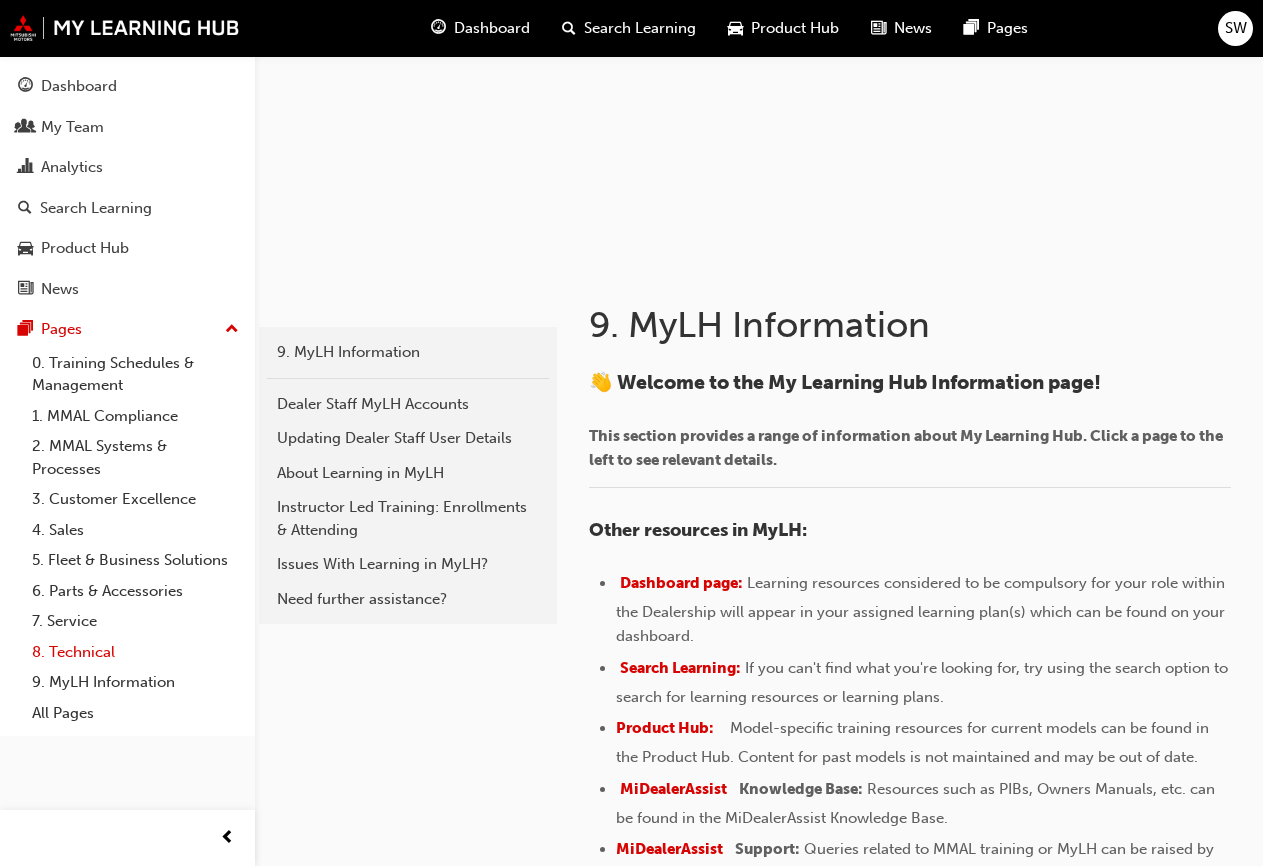 click on "8. Technical" at bounding box center (135, 652) 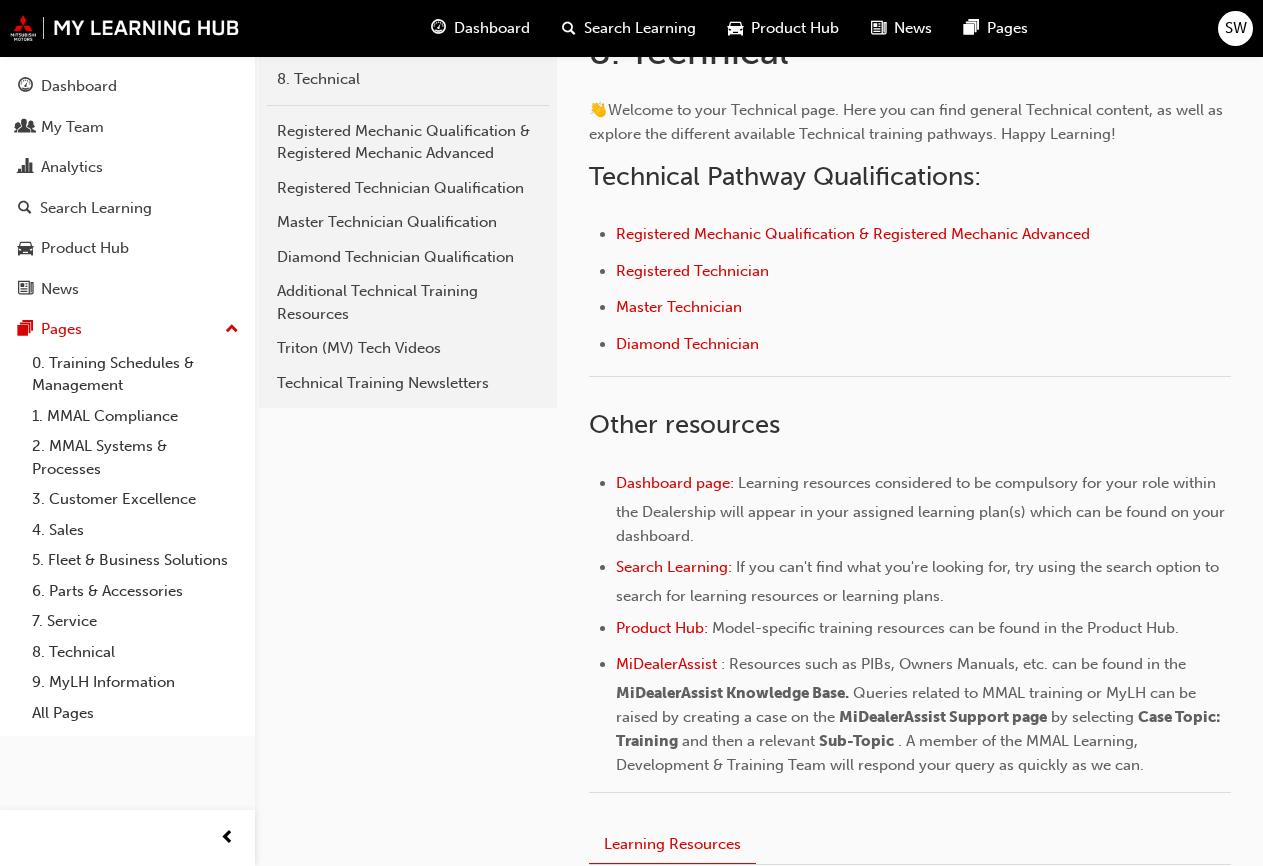 scroll, scrollTop: 389, scrollLeft: 0, axis: vertical 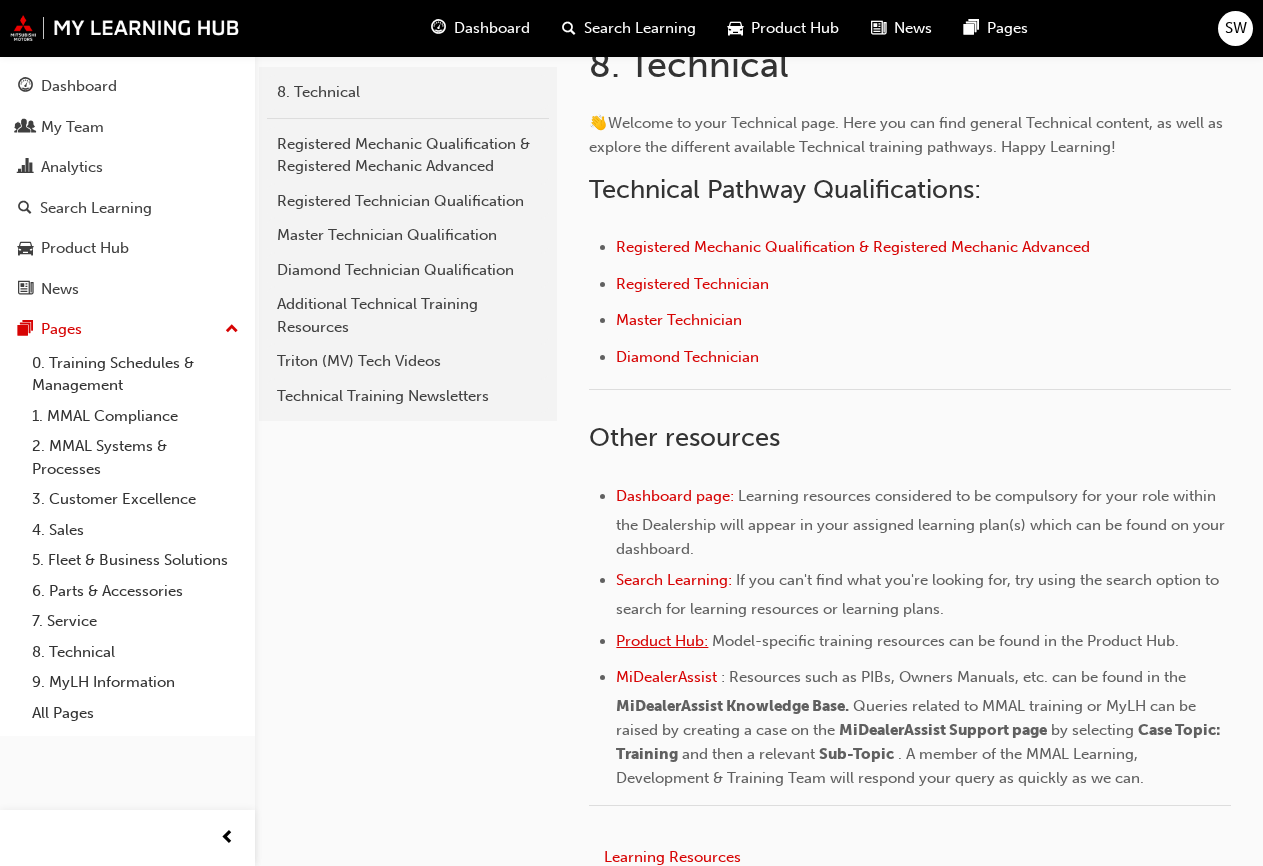 click on "Product Hub:" at bounding box center (662, 641) 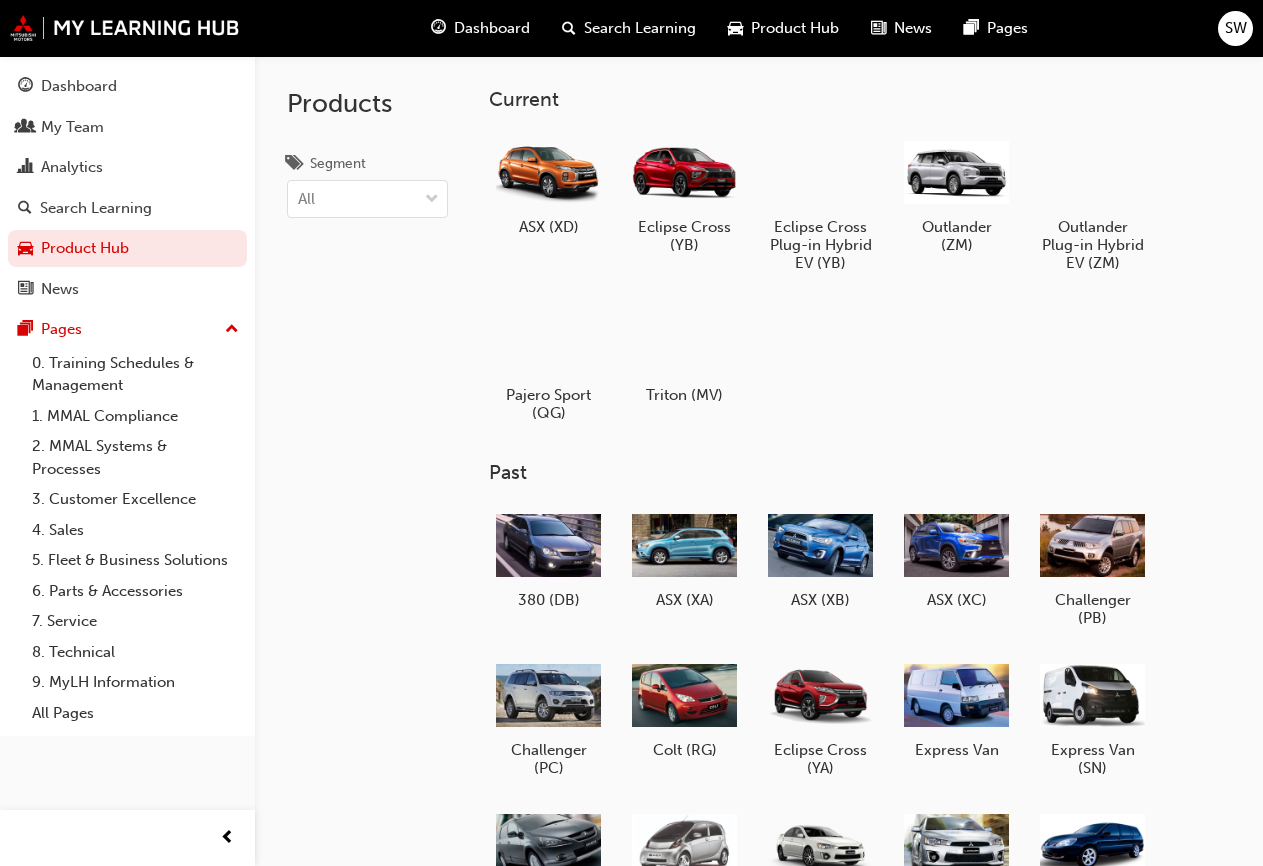 scroll, scrollTop: 0, scrollLeft: 0, axis: both 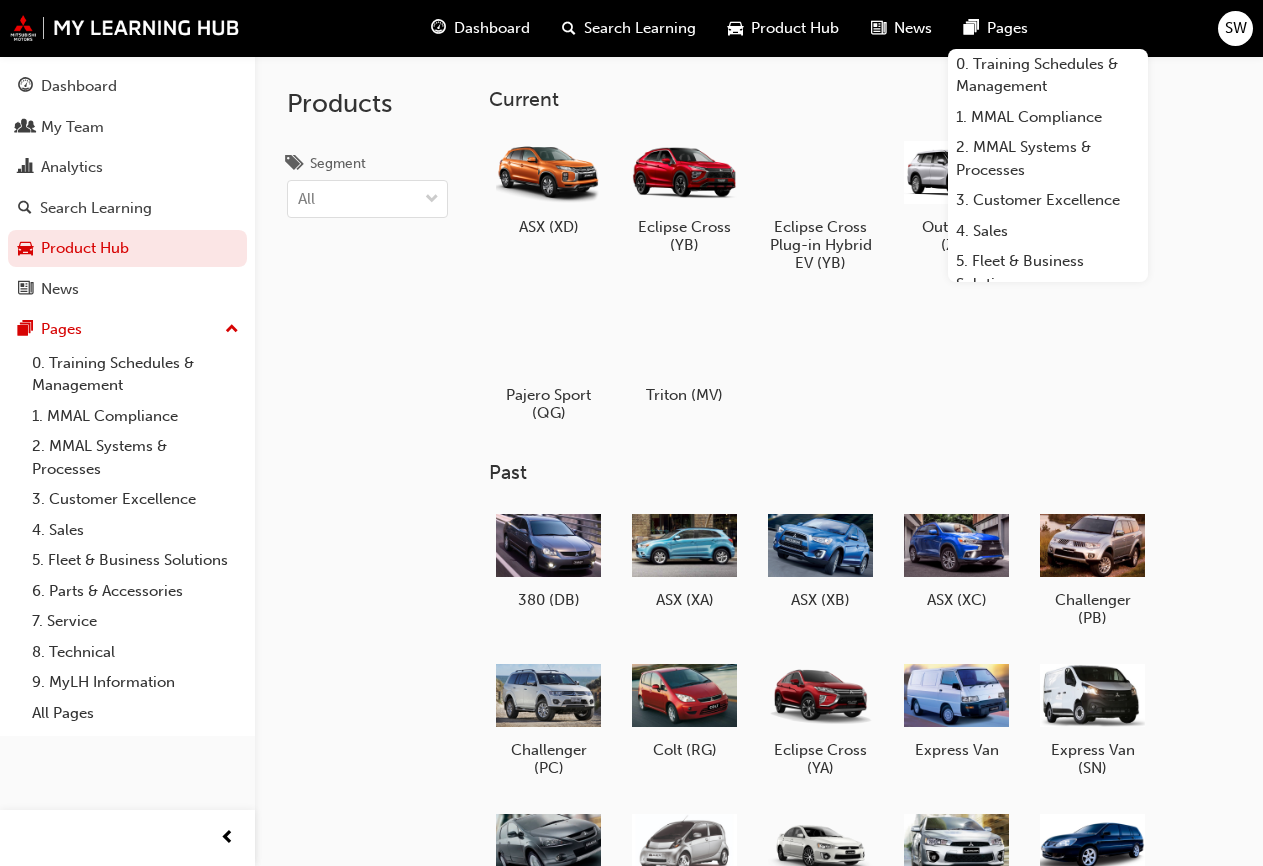 click on "Pages" at bounding box center (1007, 28) 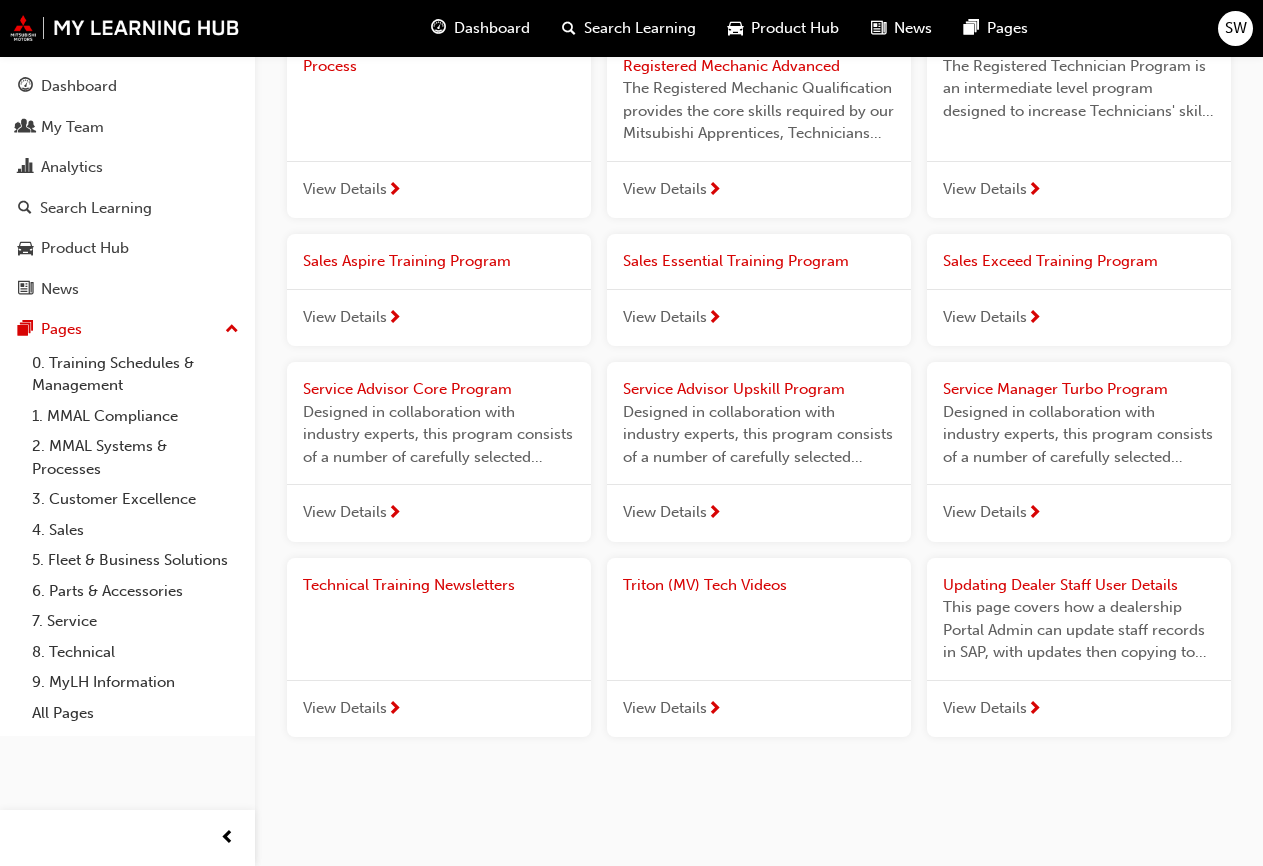 scroll, scrollTop: 2011, scrollLeft: 0, axis: vertical 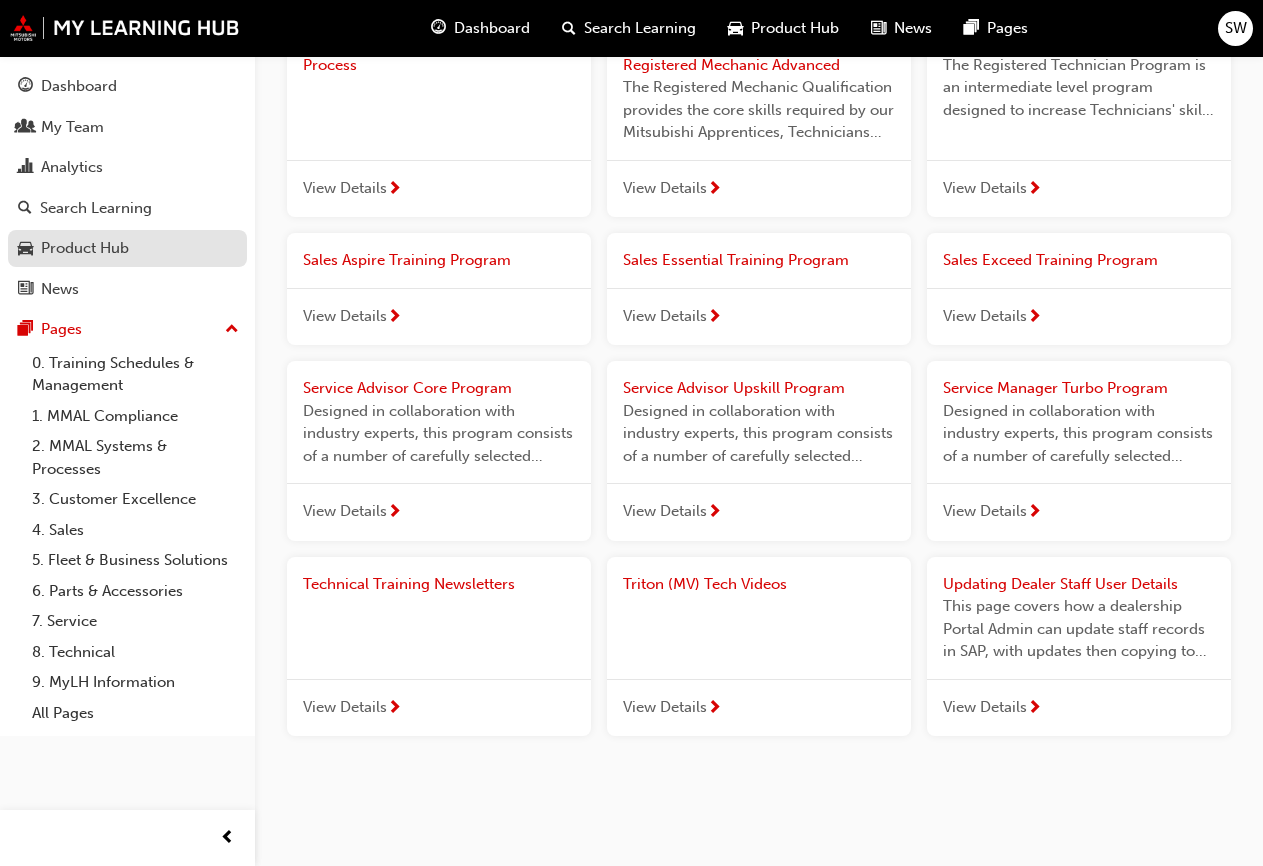click on "Product Hub" at bounding box center [85, 248] 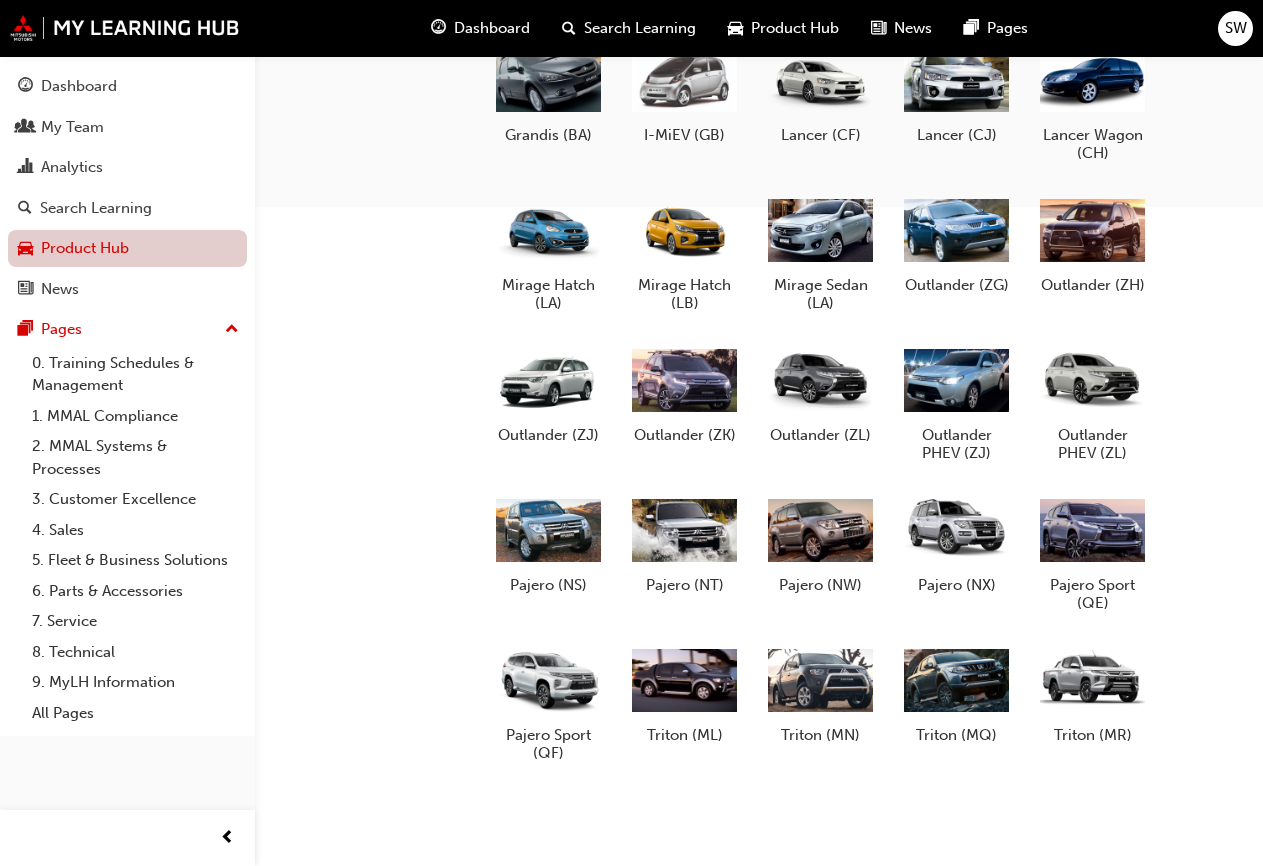 scroll, scrollTop: 765, scrollLeft: 0, axis: vertical 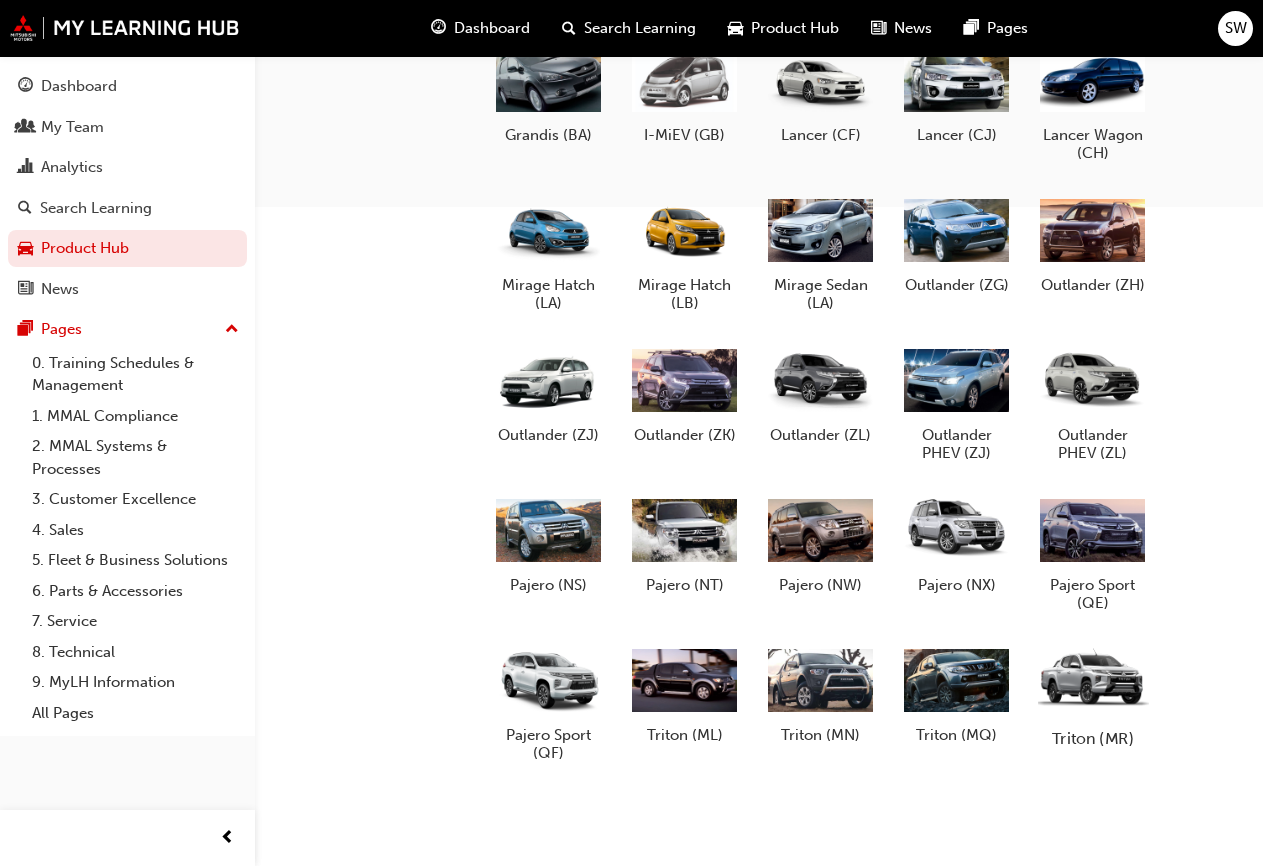 click at bounding box center [1092, 679] 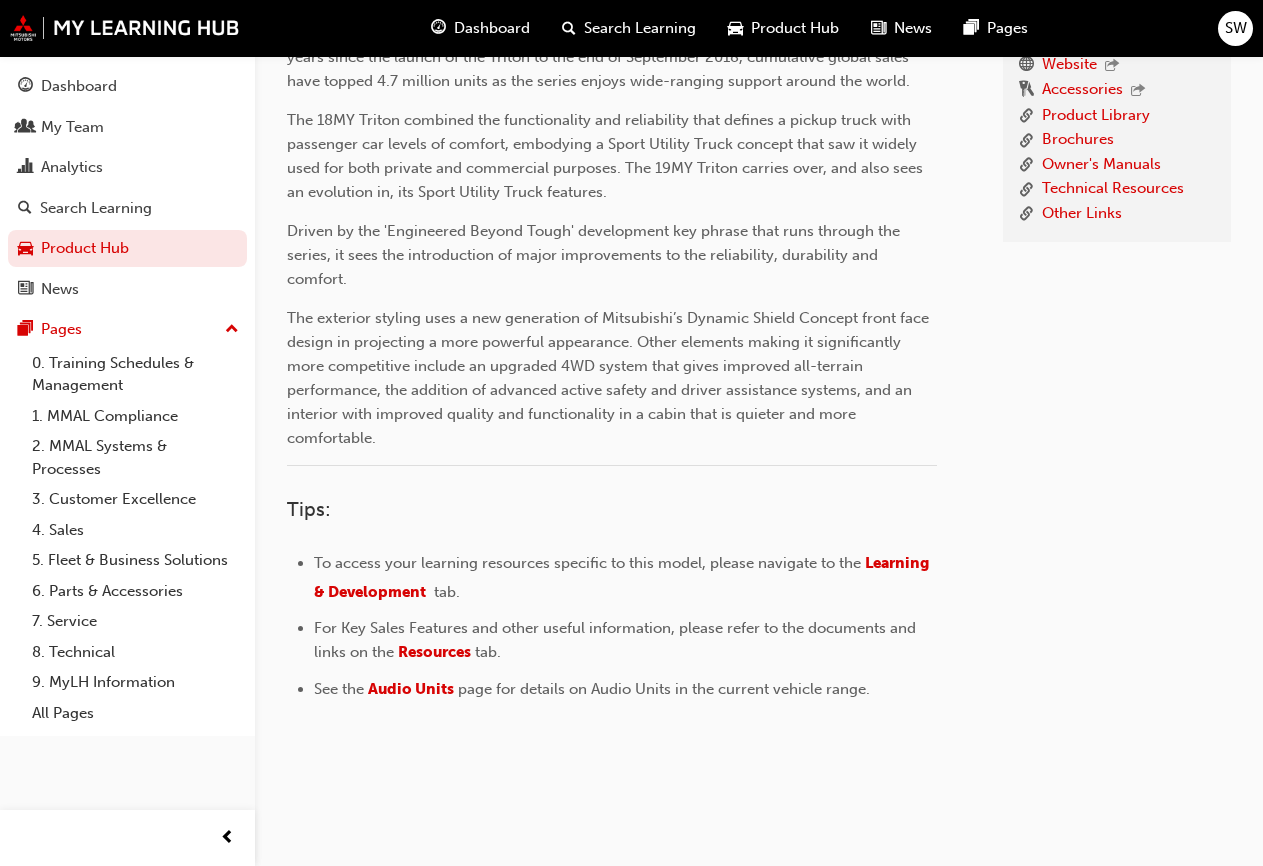 scroll, scrollTop: 576, scrollLeft: 0, axis: vertical 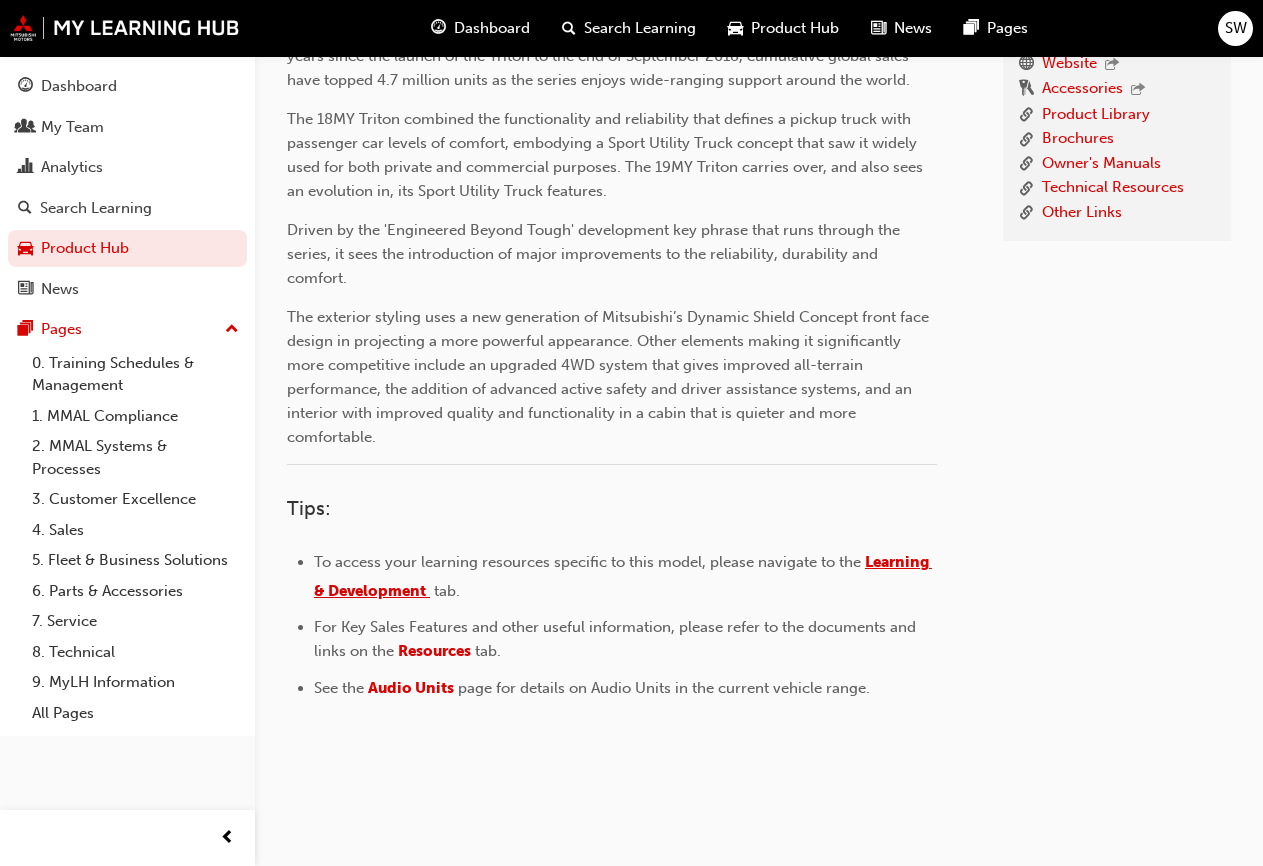 click on "Learning & Development" at bounding box center (623, 576) 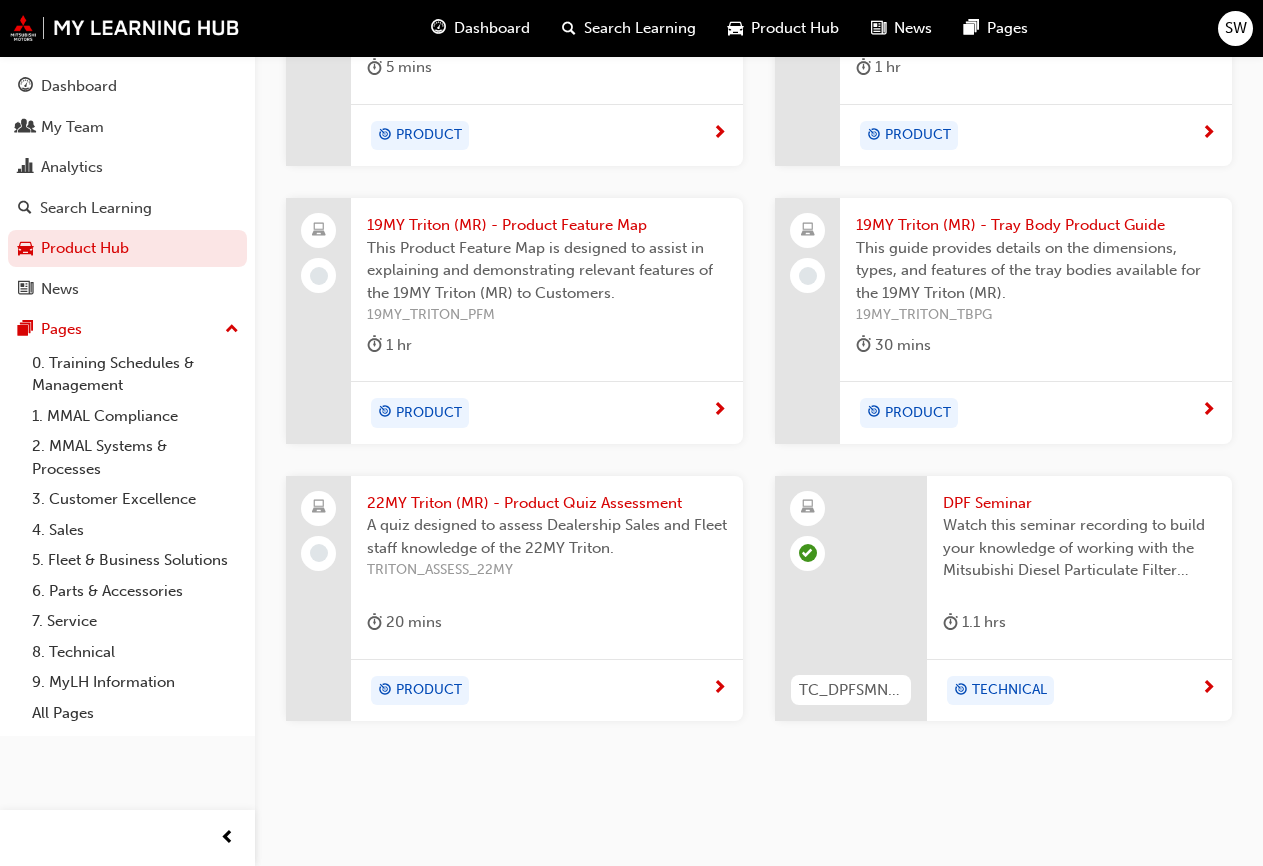 scroll, scrollTop: 1215, scrollLeft: 0, axis: vertical 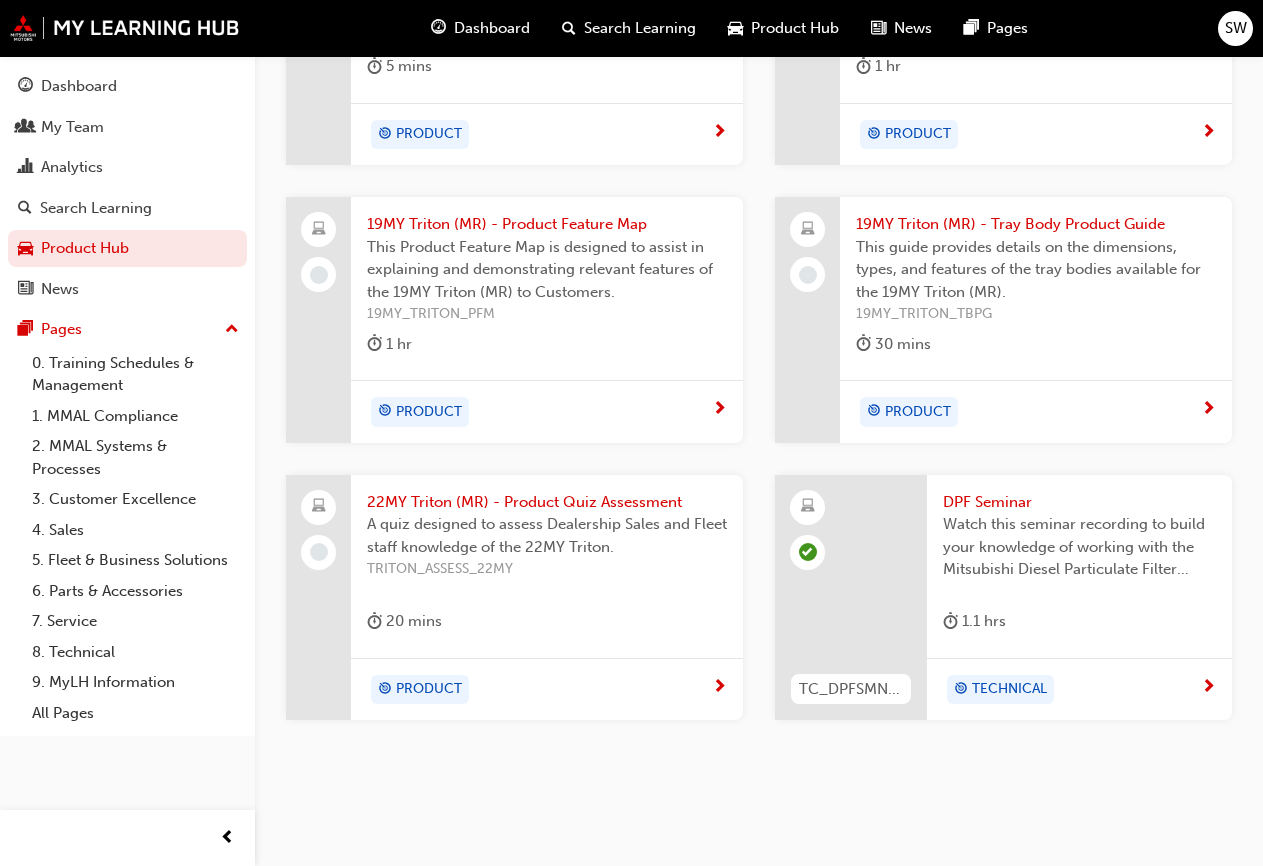 click at bounding box center (851, 598) 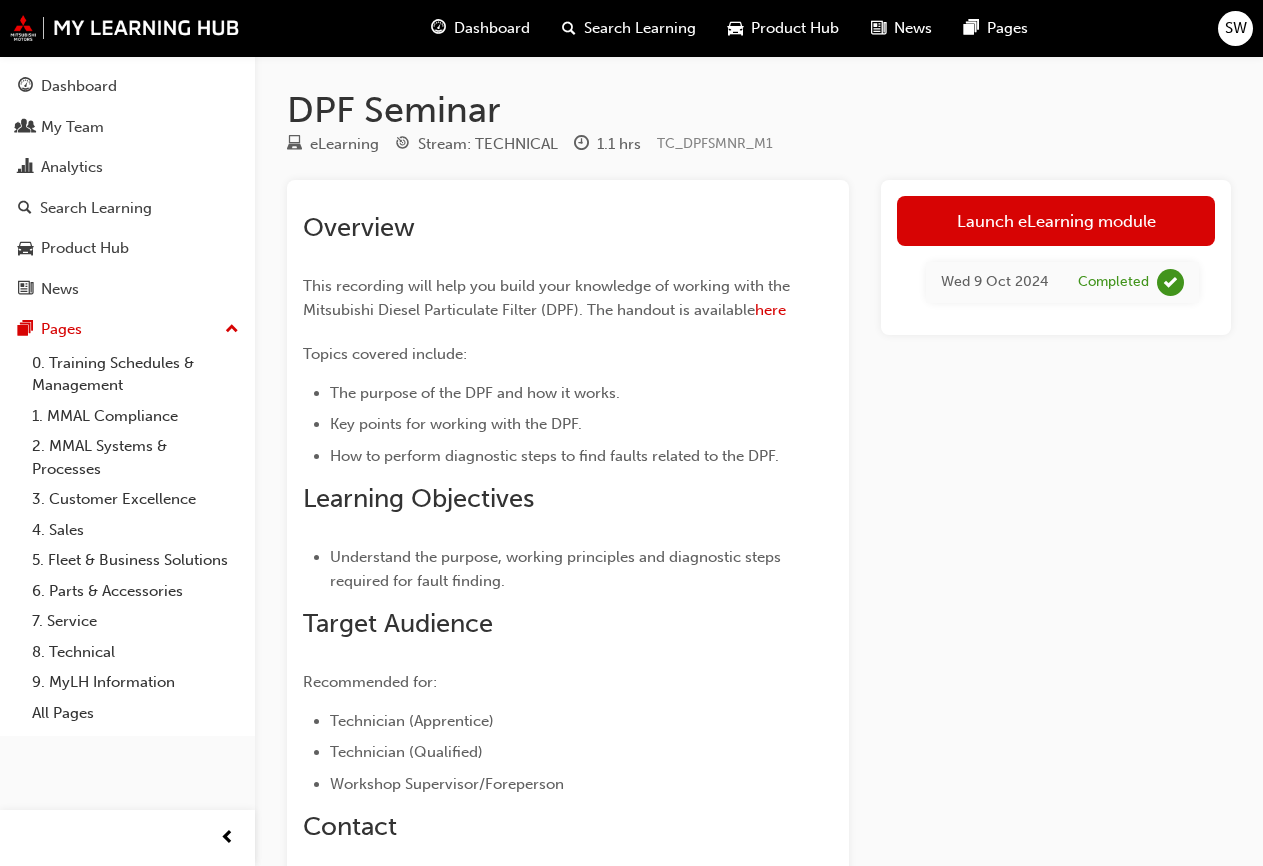 scroll, scrollTop: 0, scrollLeft: 0, axis: both 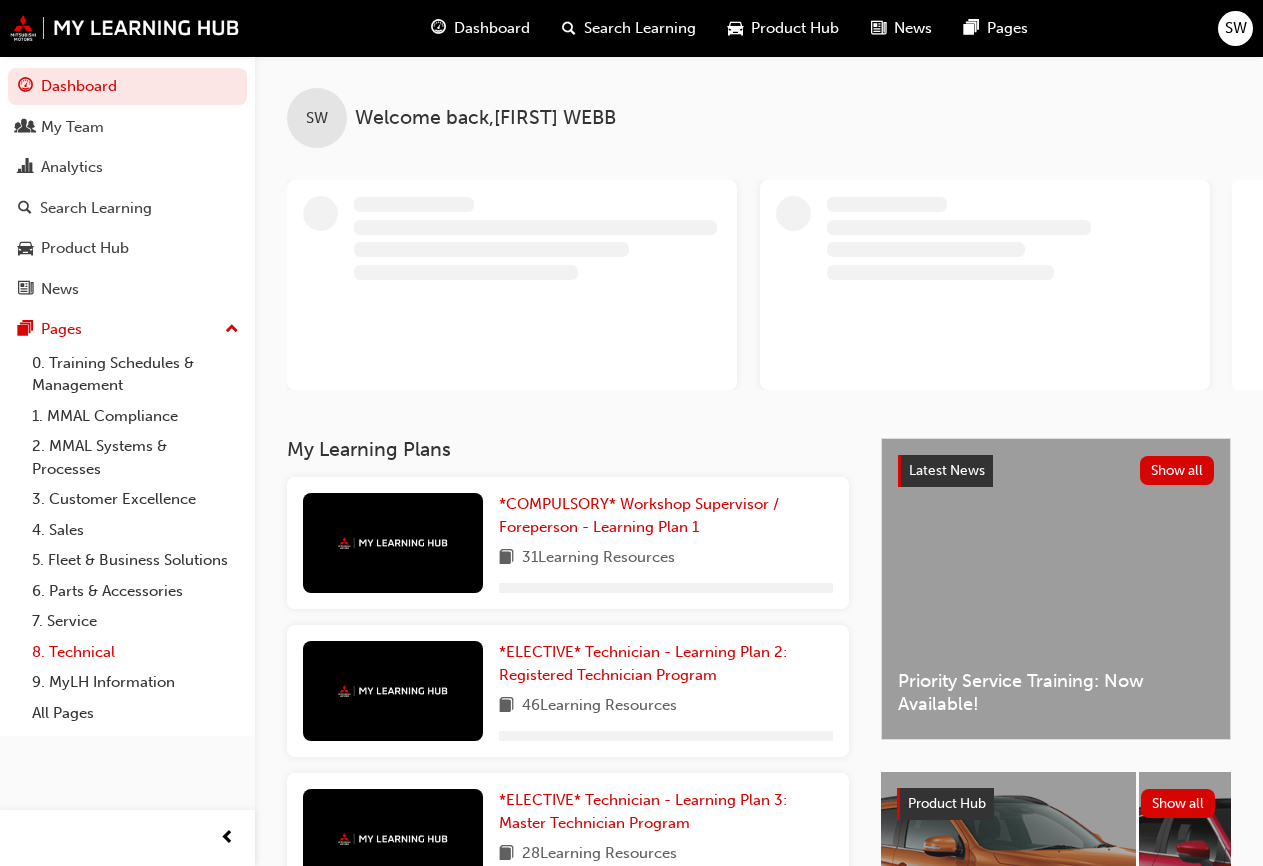click on "8. Technical" at bounding box center [135, 652] 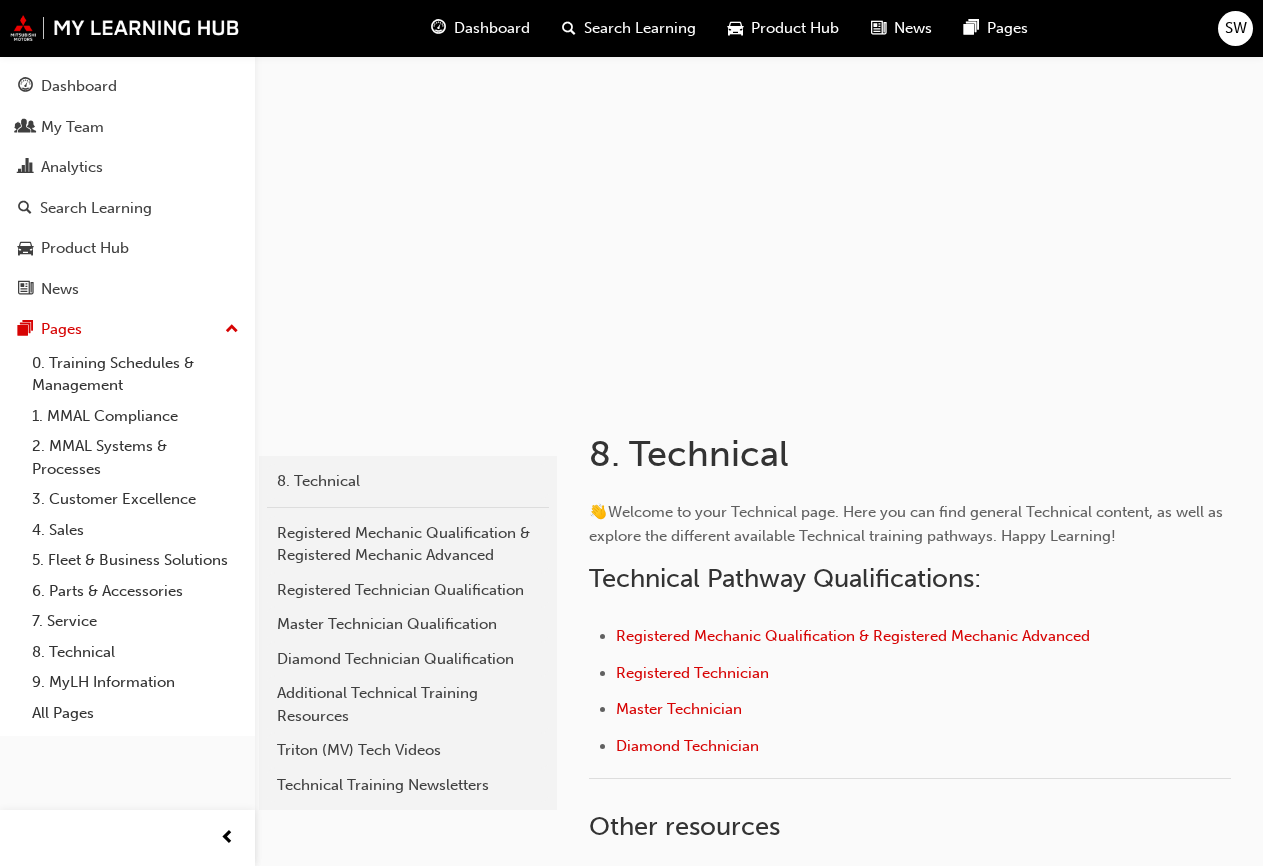 scroll, scrollTop: 0, scrollLeft: 0, axis: both 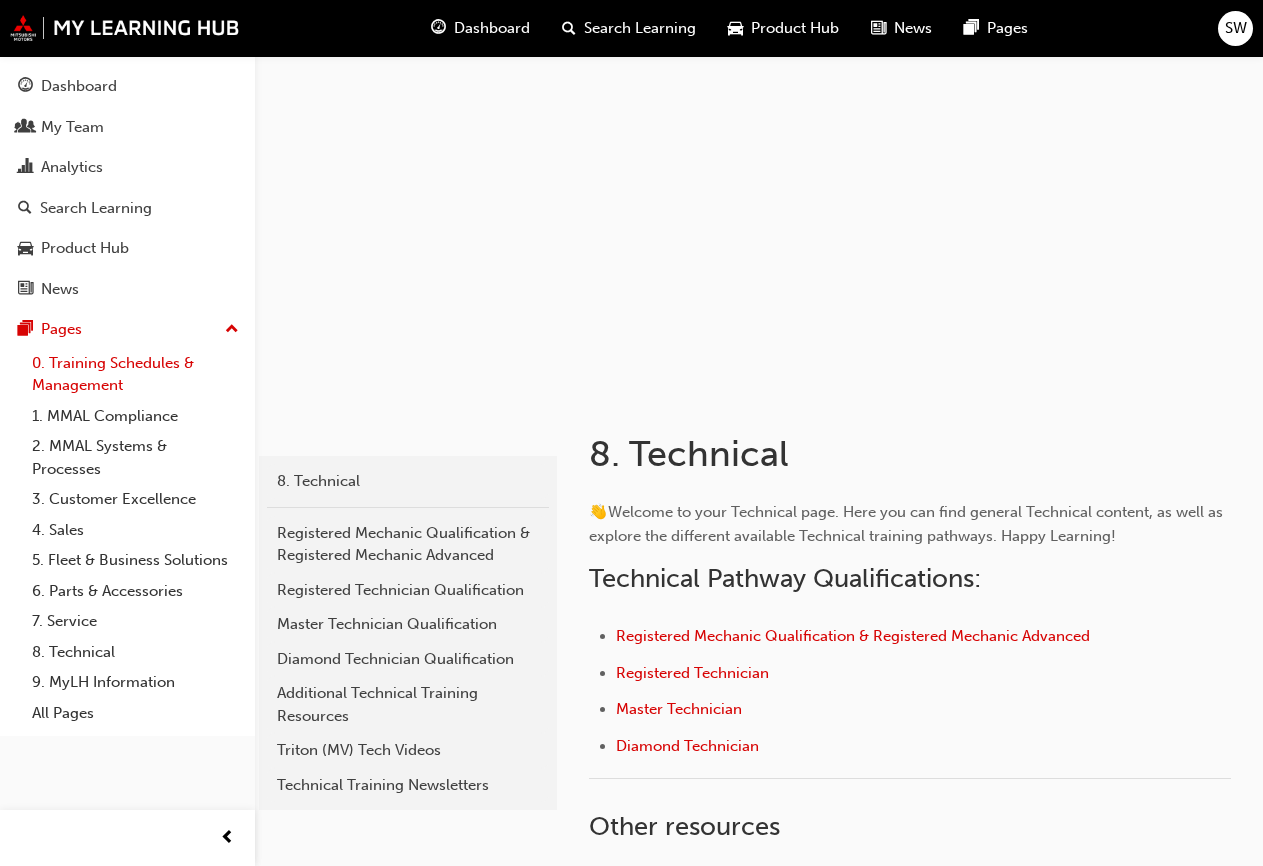 click on "0. Training Schedules & Management" at bounding box center [135, 374] 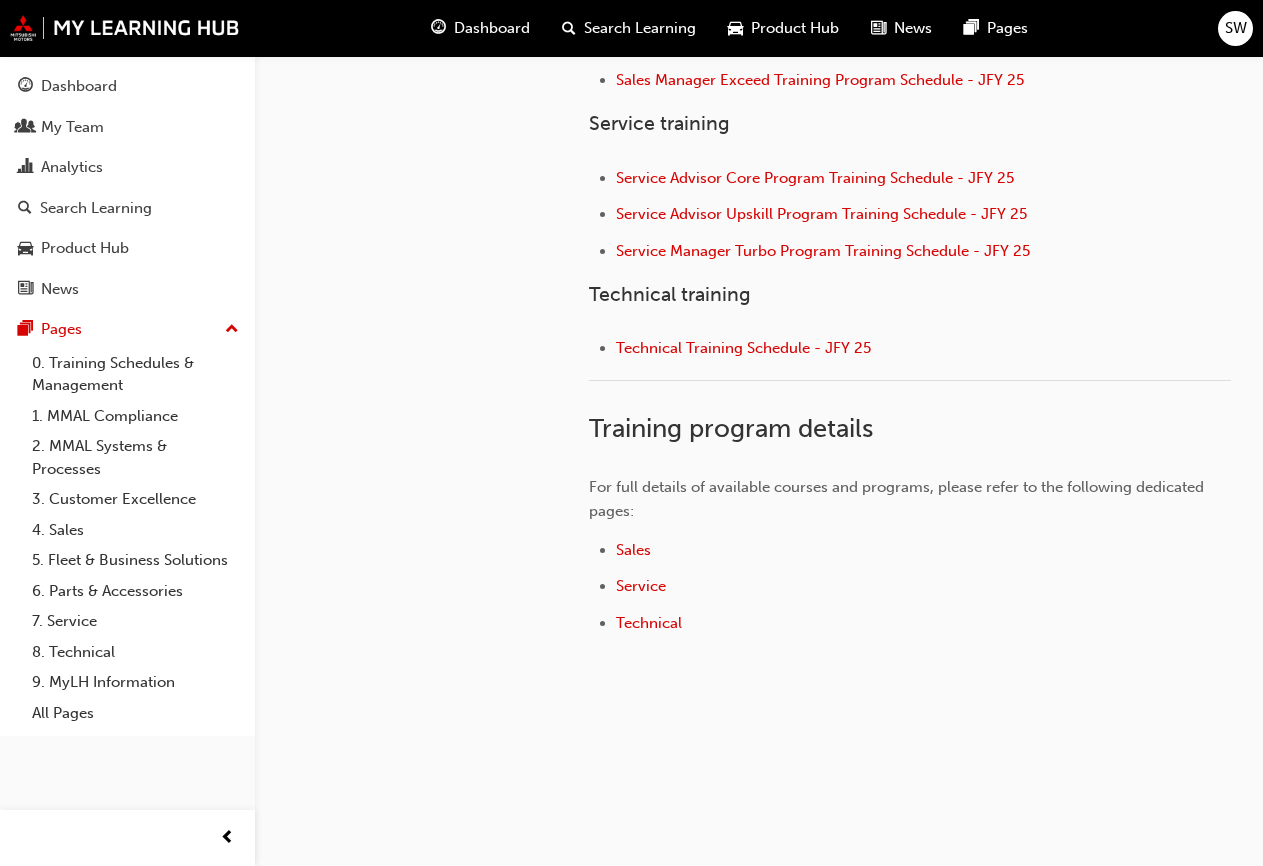 scroll, scrollTop: 909, scrollLeft: 0, axis: vertical 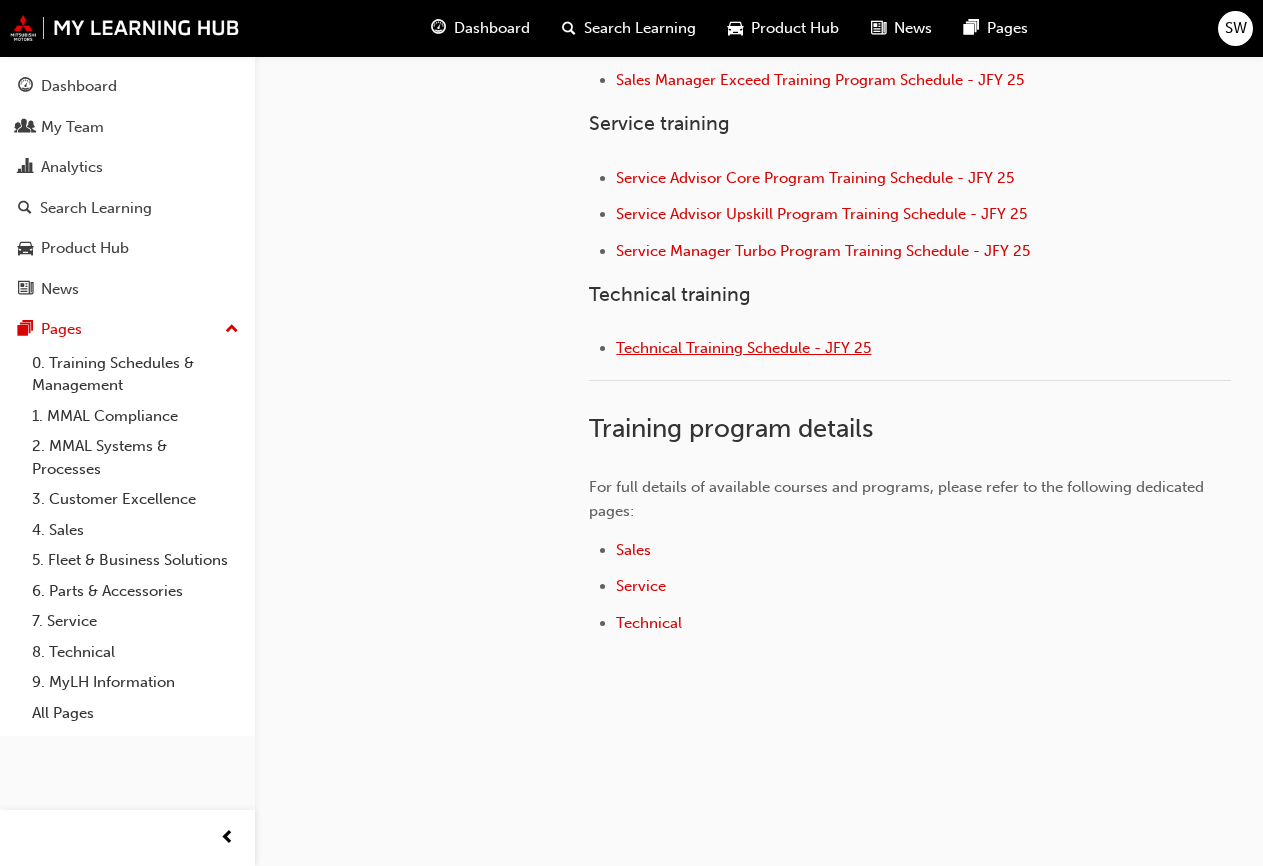 click on "Technical Training Schedule - JFY 25" at bounding box center [743, 348] 